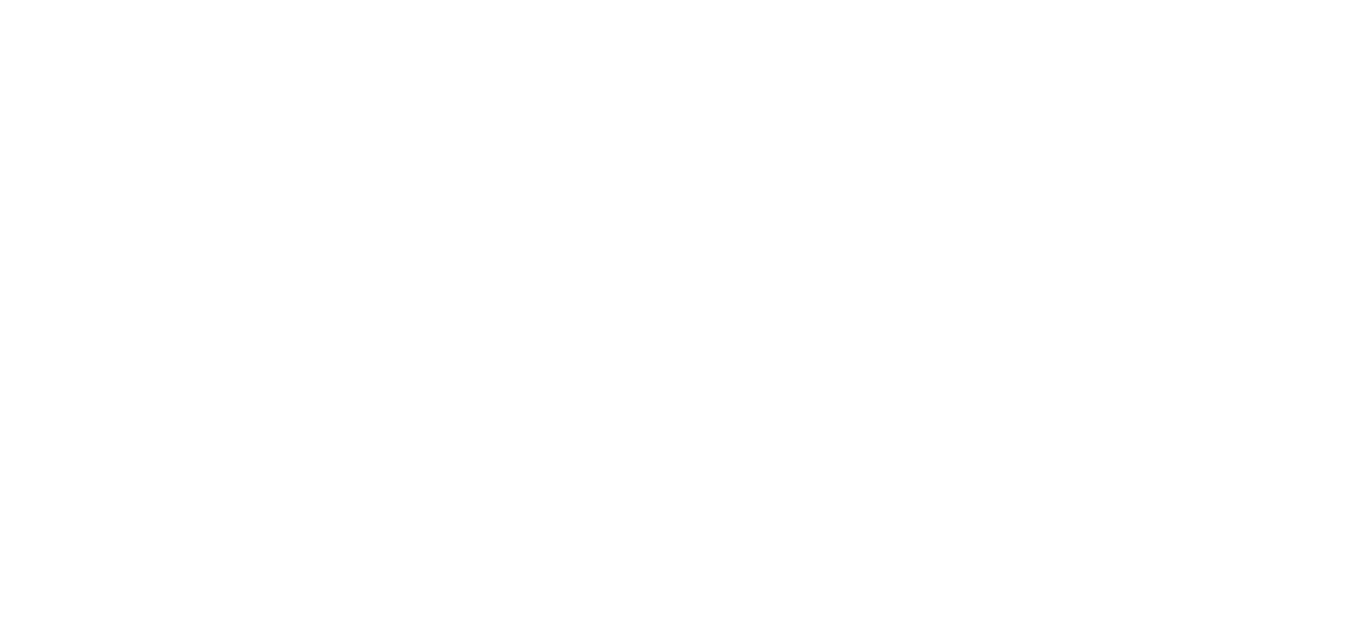 scroll, scrollTop: 0, scrollLeft: 0, axis: both 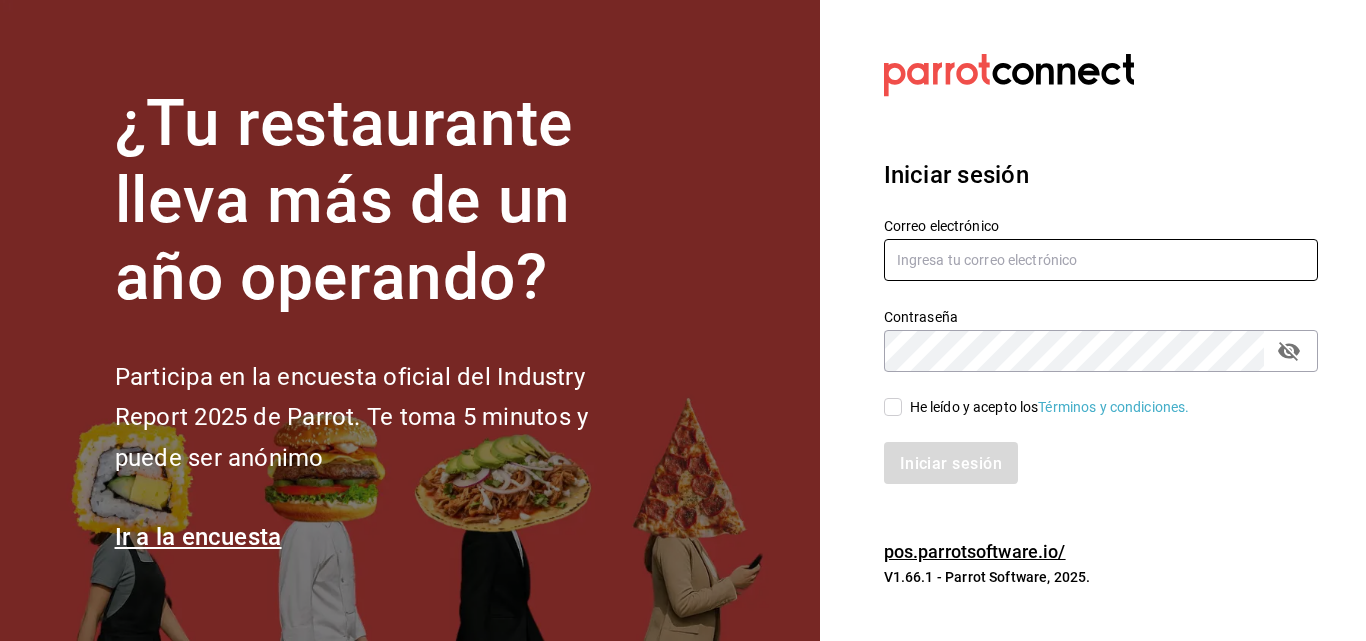 type on "[EMAIL]" 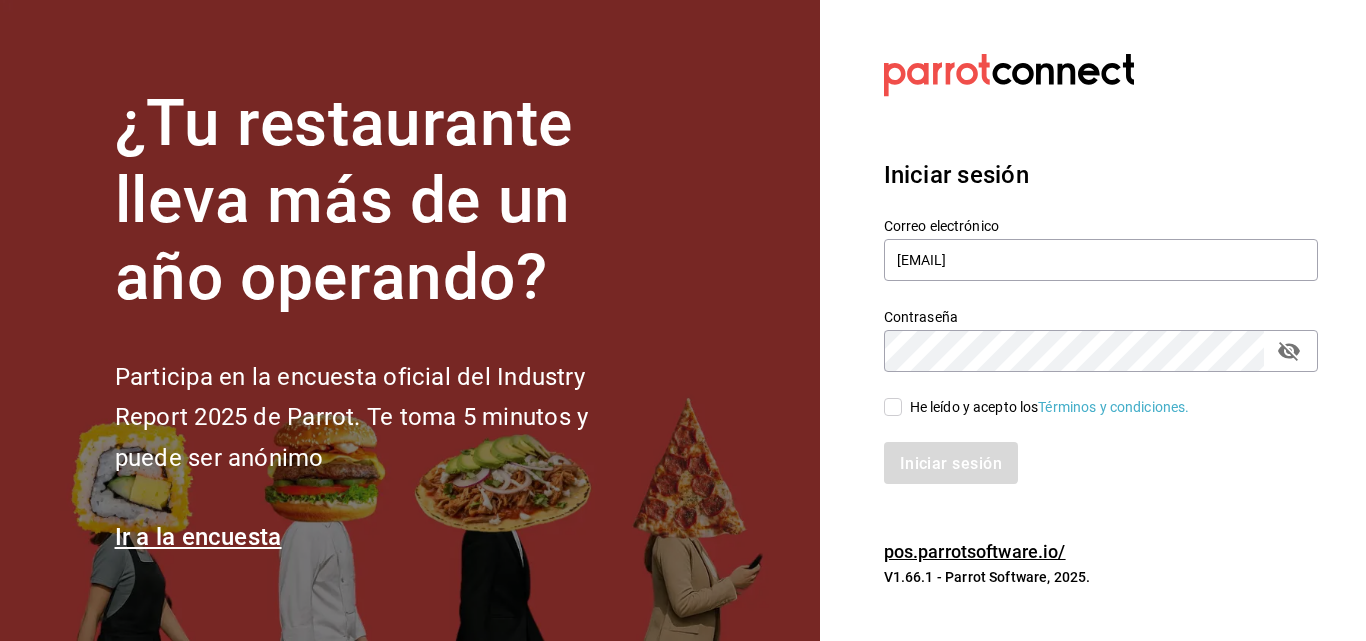 click on "He leído y acepto los  Términos y condiciones." at bounding box center [1046, 407] 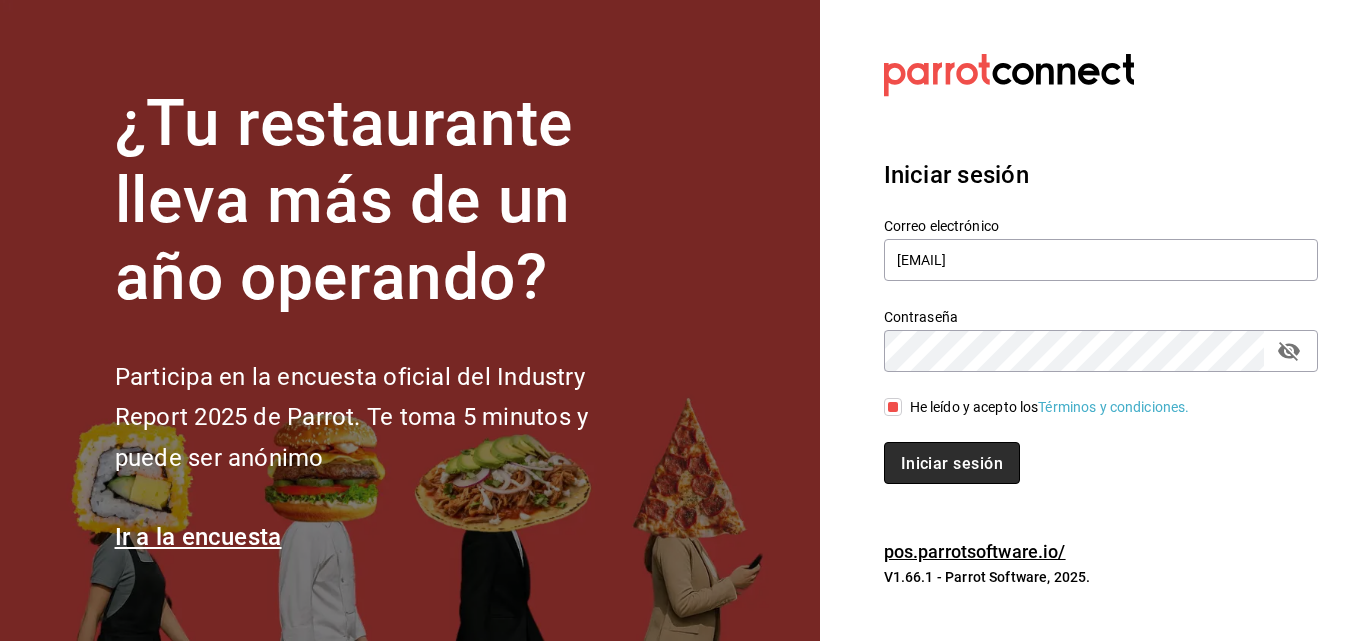 click on "Iniciar sesión" at bounding box center [952, 462] 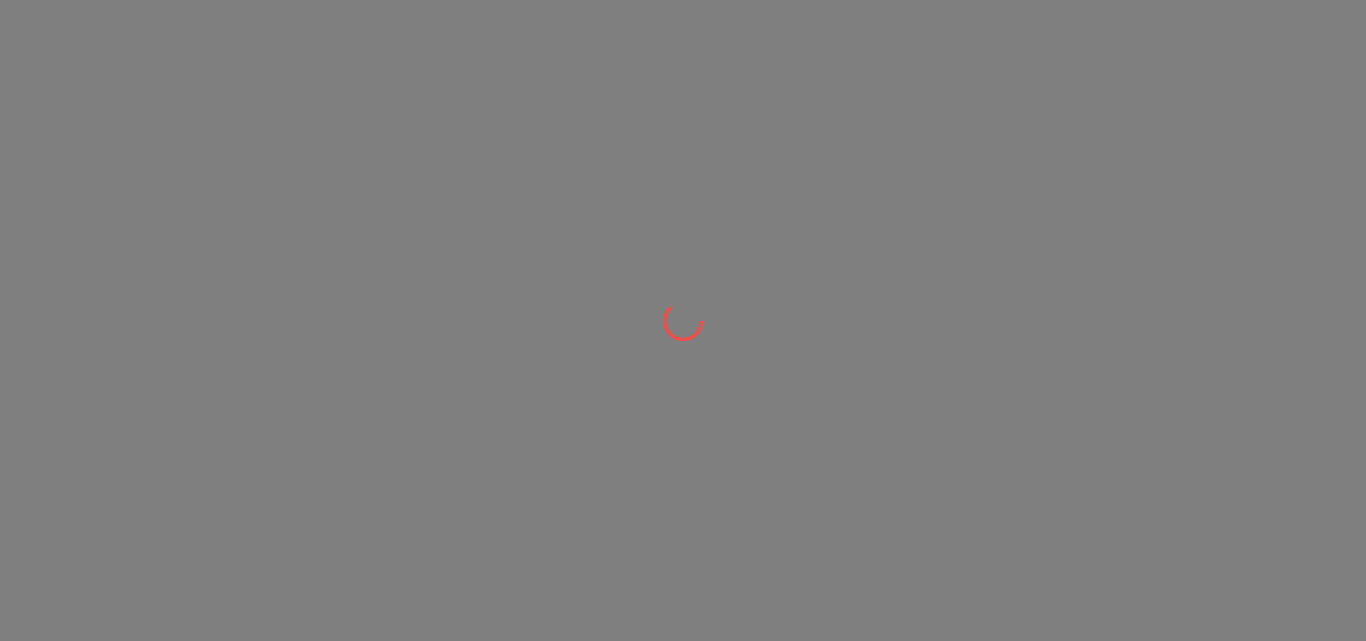 scroll, scrollTop: 0, scrollLeft: 0, axis: both 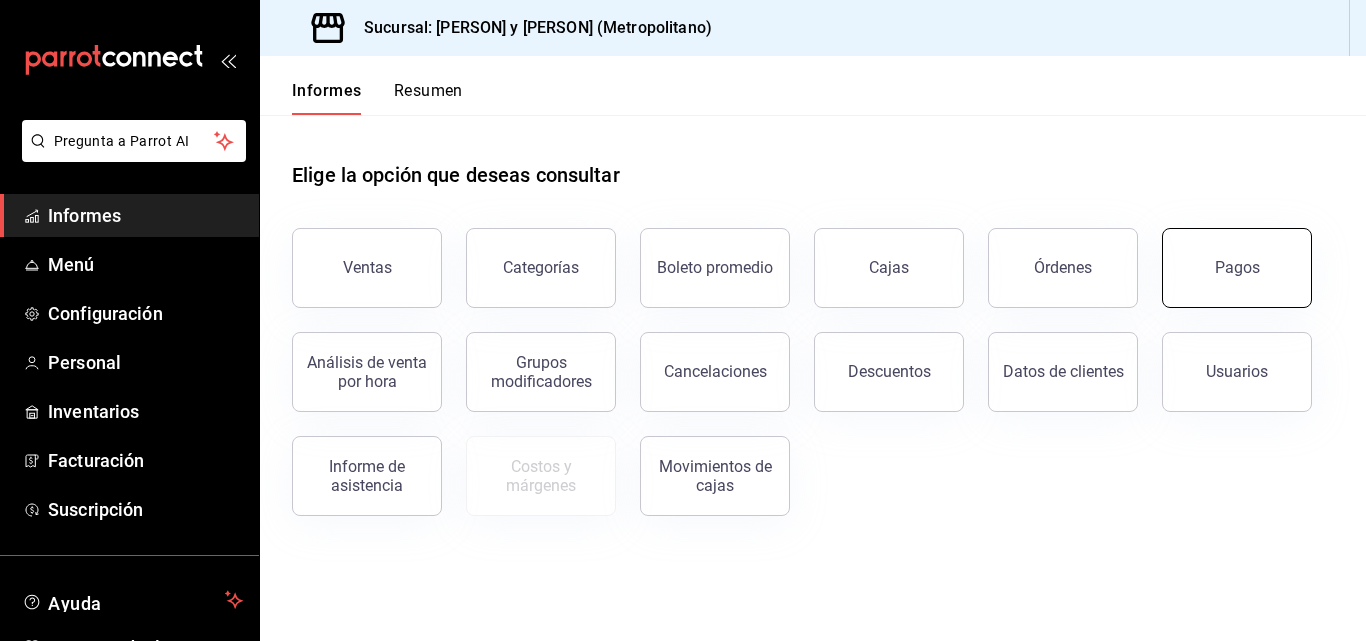 click on "Pagos" at bounding box center (1237, 268) 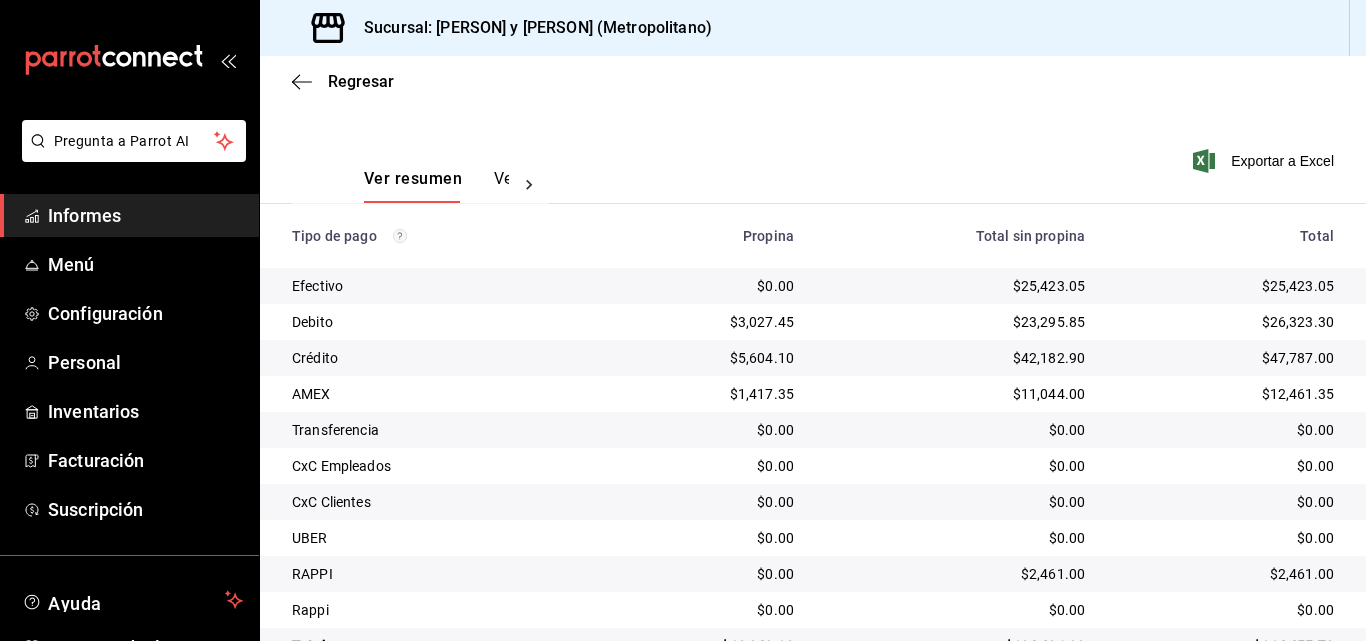 scroll, scrollTop: 315, scrollLeft: 0, axis: vertical 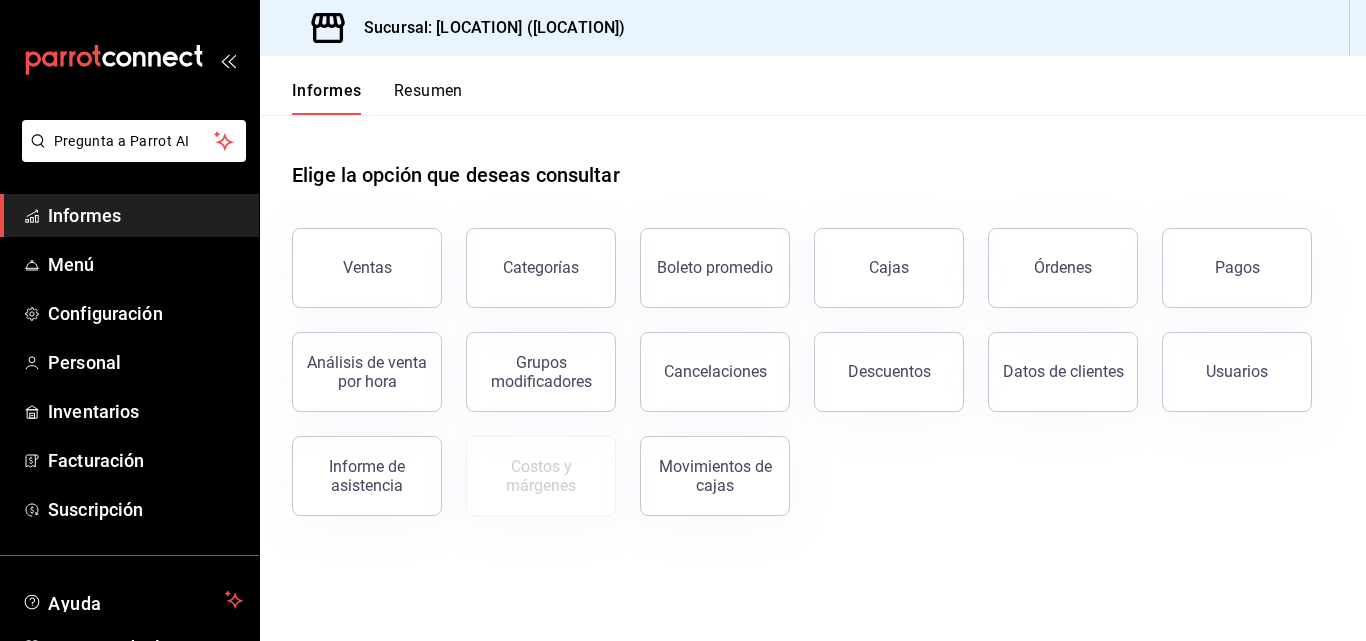 click on "Ventas Categorías Boleto promedio Cajas Órdenes Pagos Análisis de venta por hora Grupos modificadores Cancelaciones Descuentos Datos de clientes Usuarios Informe de asistencia Costos y márgenes Movimientos de cajas" at bounding box center (801, 360) 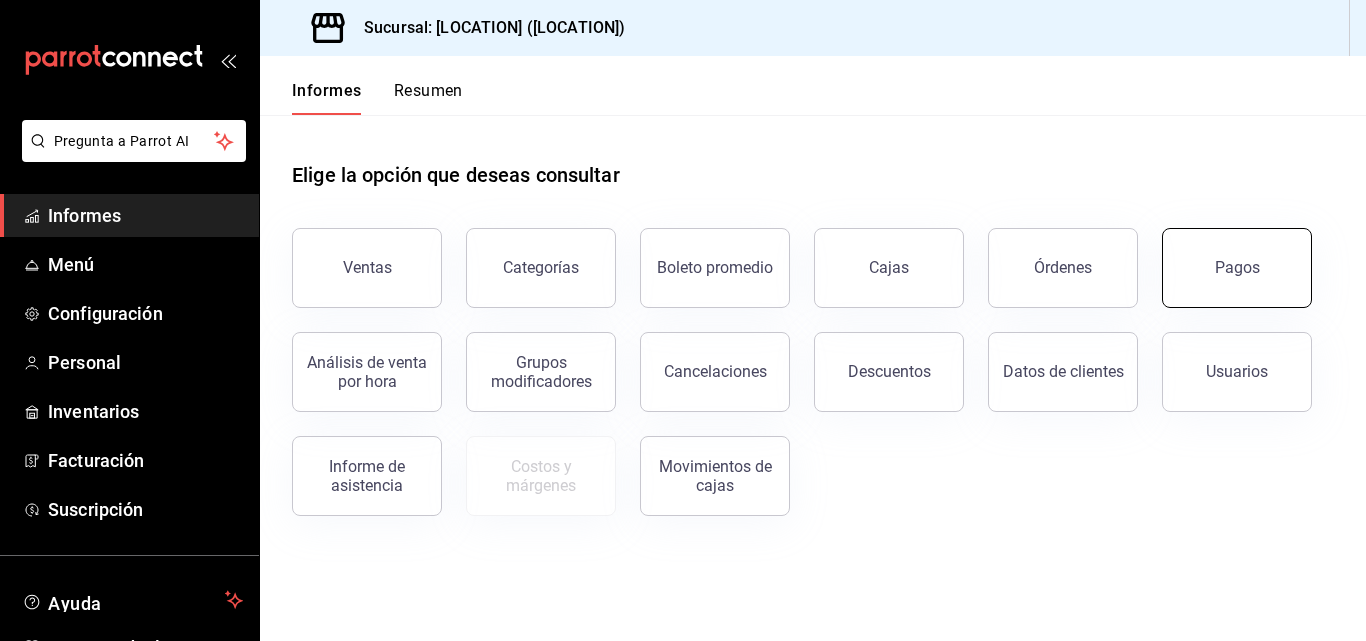 click on "Pagos" at bounding box center [1237, 268] 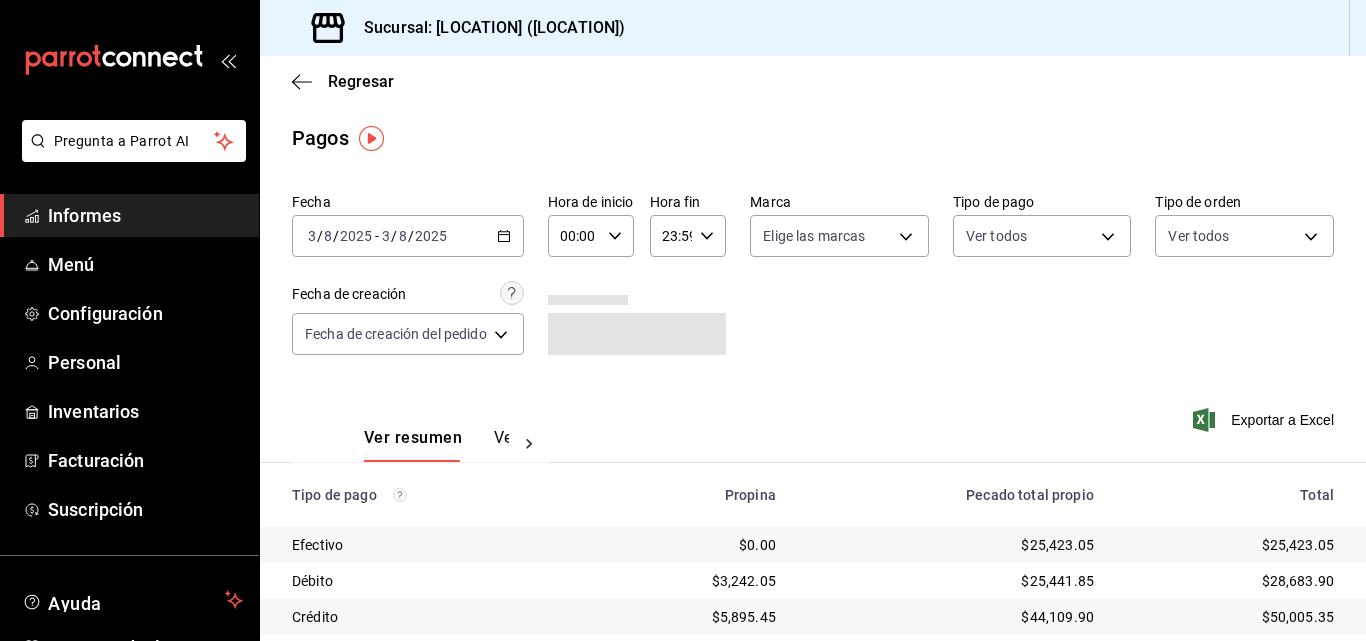 click on "2025-08-03 3 / 8 / 2025 - 2025-08-03 3 / 8 / 2025" at bounding box center (408, 236) 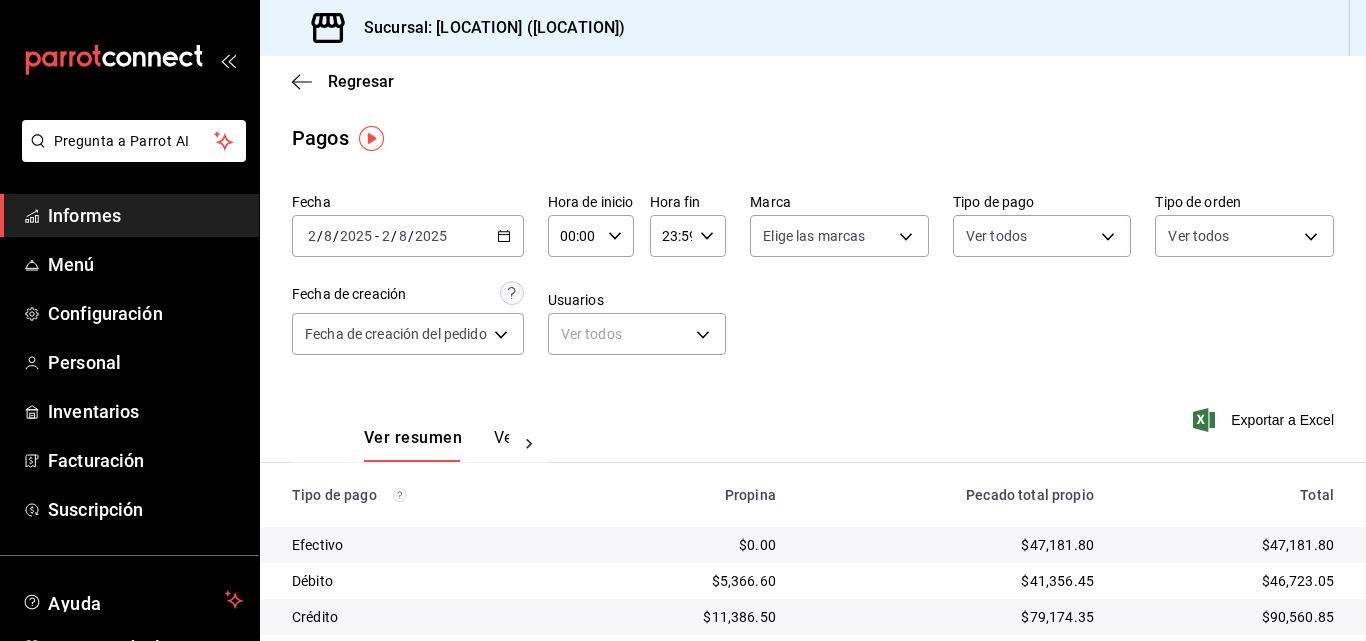 click on "2025-08-02 2 / 8 / 2025 - 2025-08-02 2 / 8 / 2025" at bounding box center [408, 236] 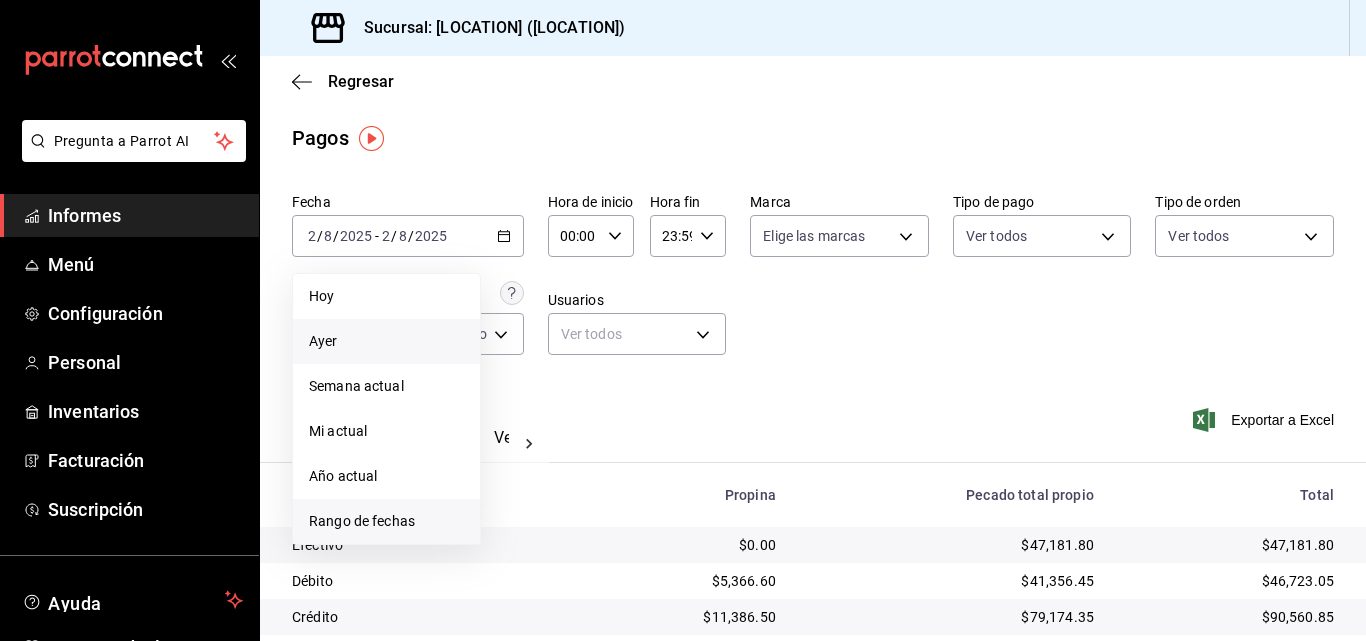 click on "Rango de fechas" at bounding box center (386, 521) 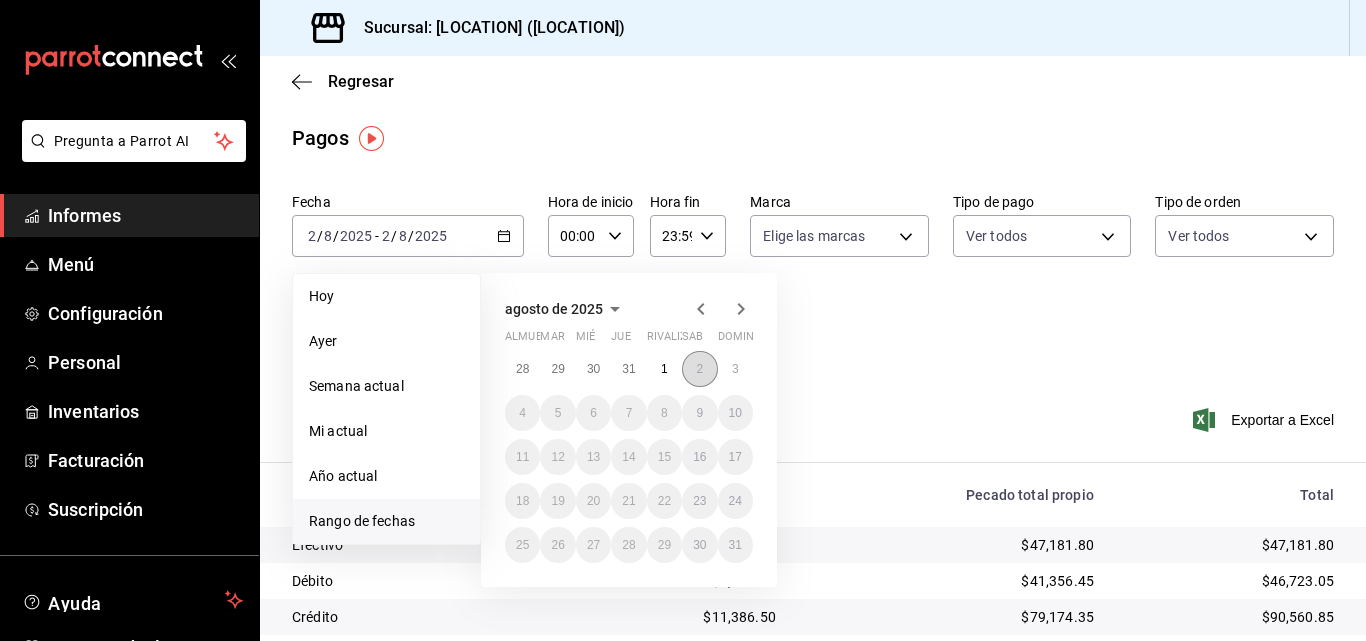 click on "2" at bounding box center (699, 369) 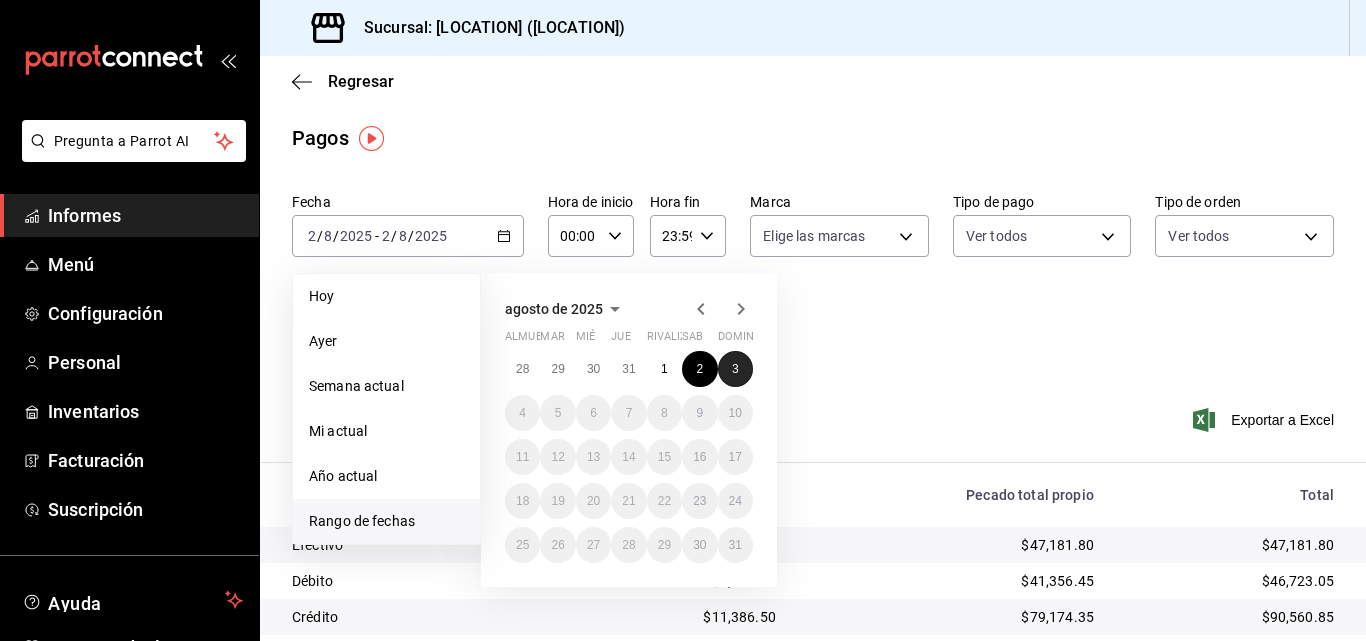 click on "3" at bounding box center (735, 369) 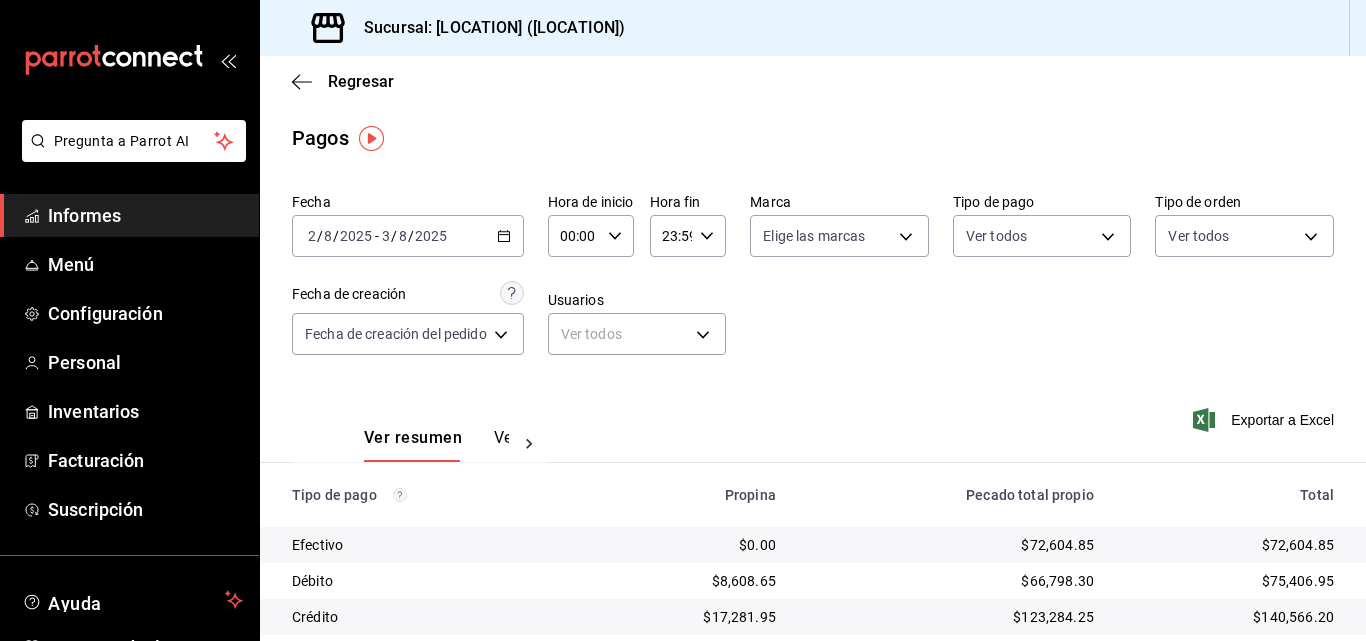 click on "00:00 Hora de inicio" at bounding box center (591, 236) 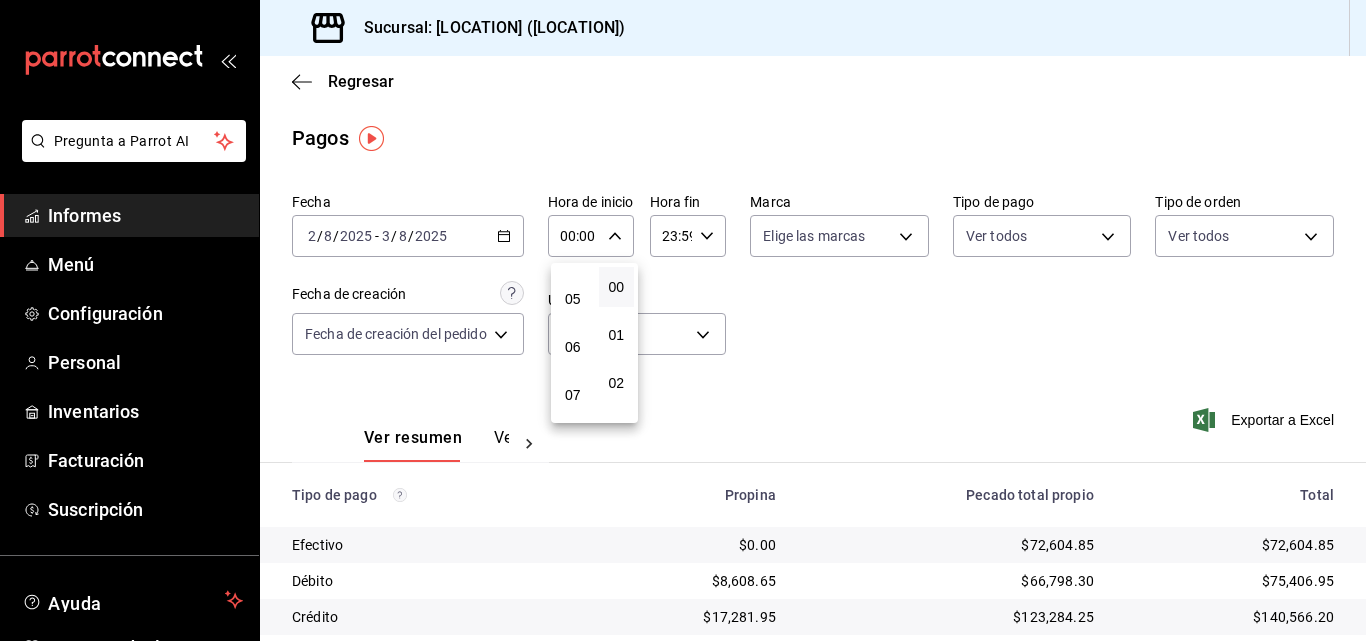 scroll, scrollTop: 200, scrollLeft: 0, axis: vertical 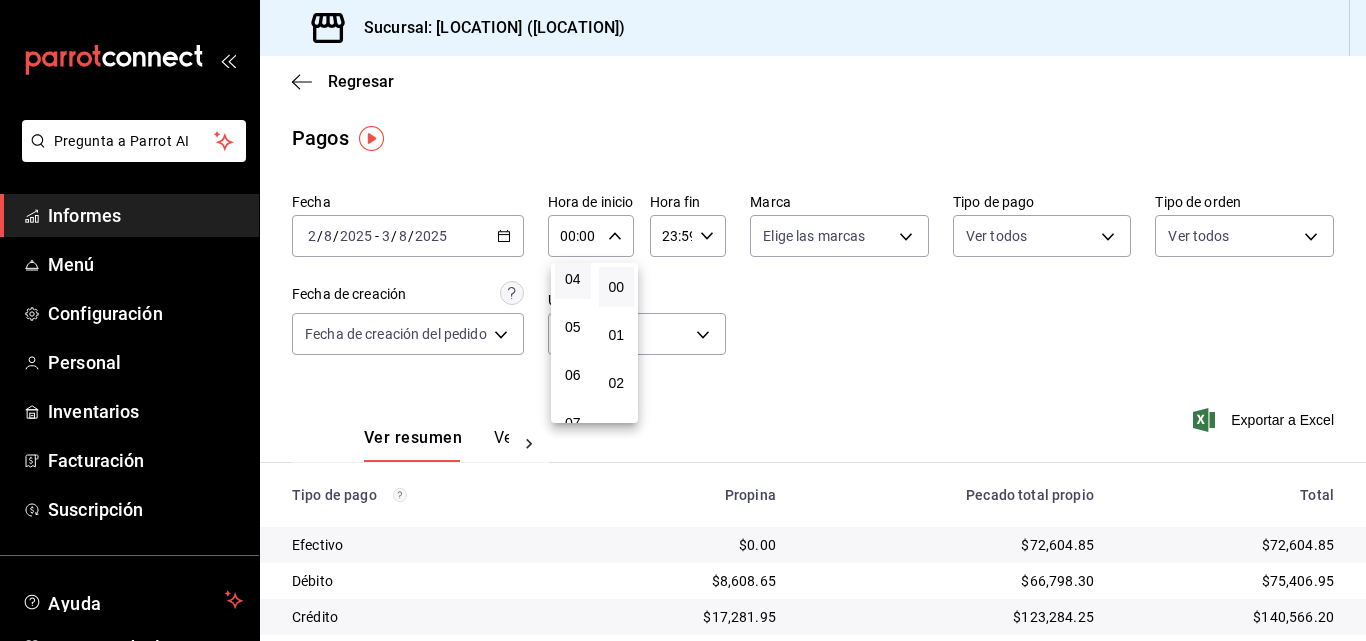 click on "04" at bounding box center (573, 279) 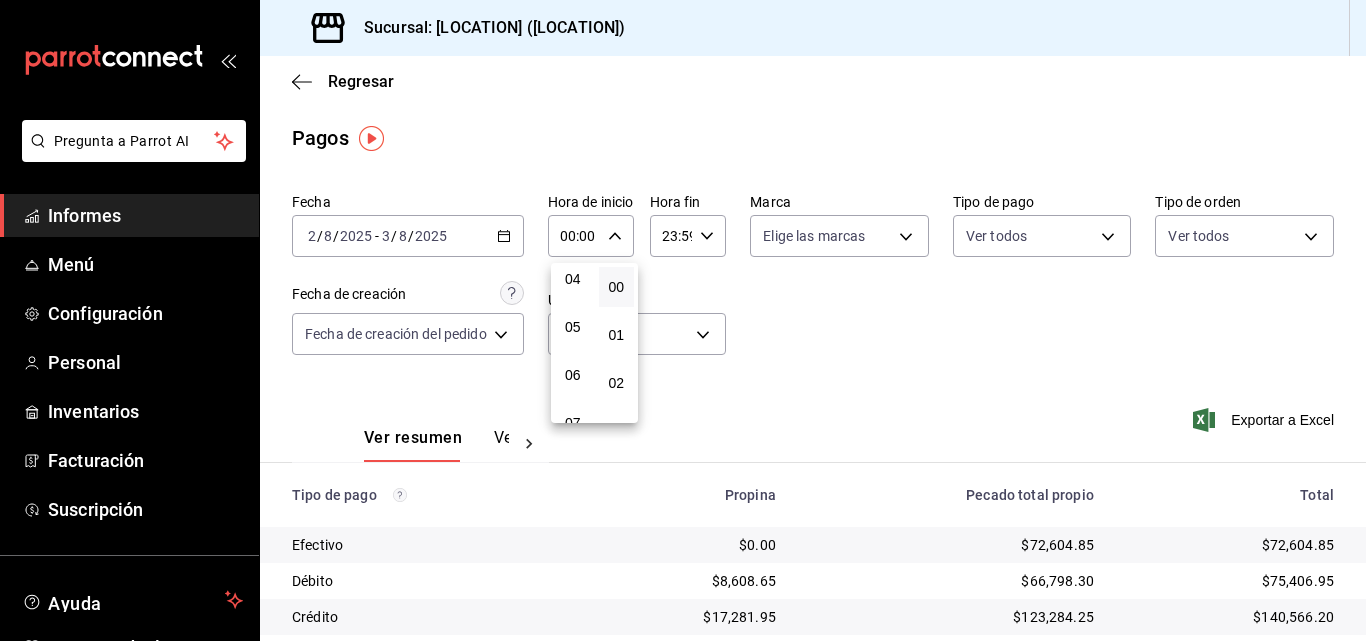 type on "04:00" 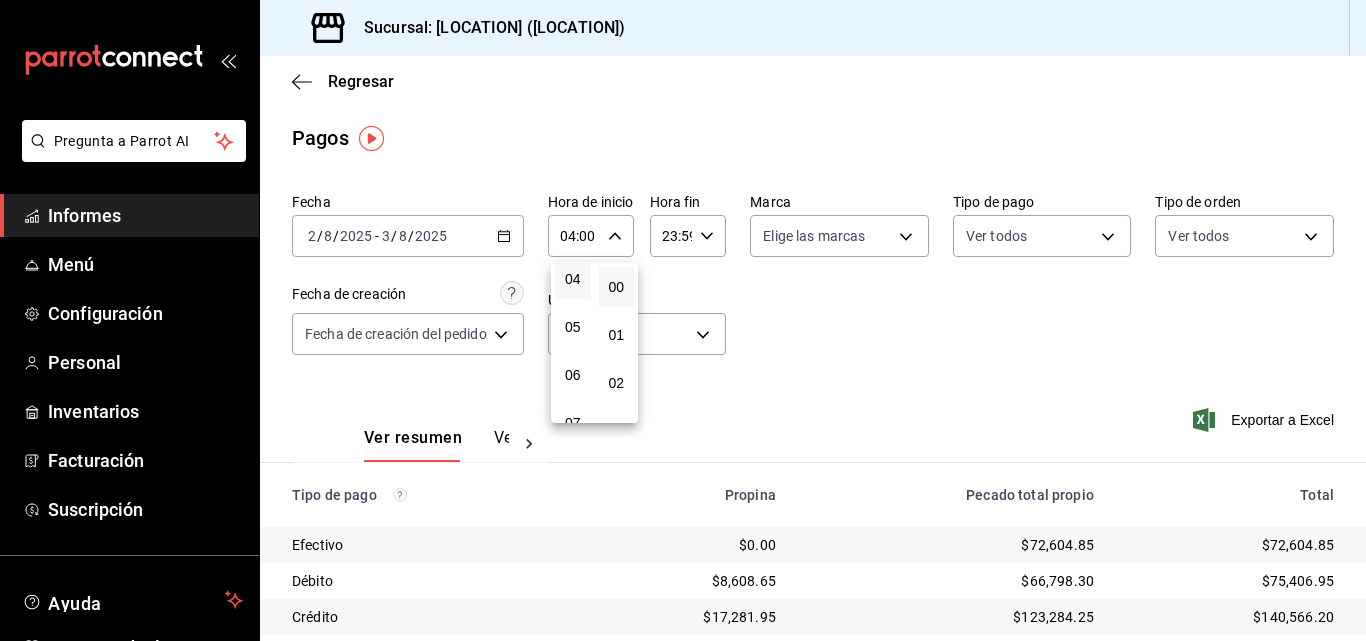 click at bounding box center (683, 320) 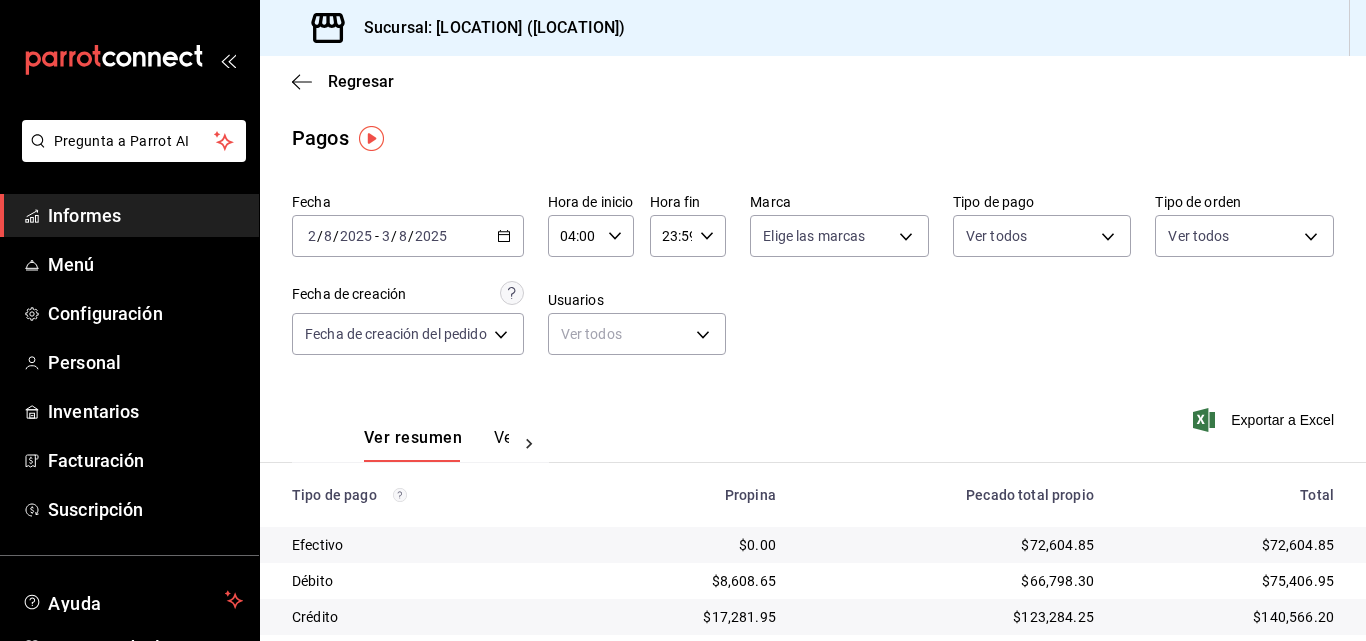 click 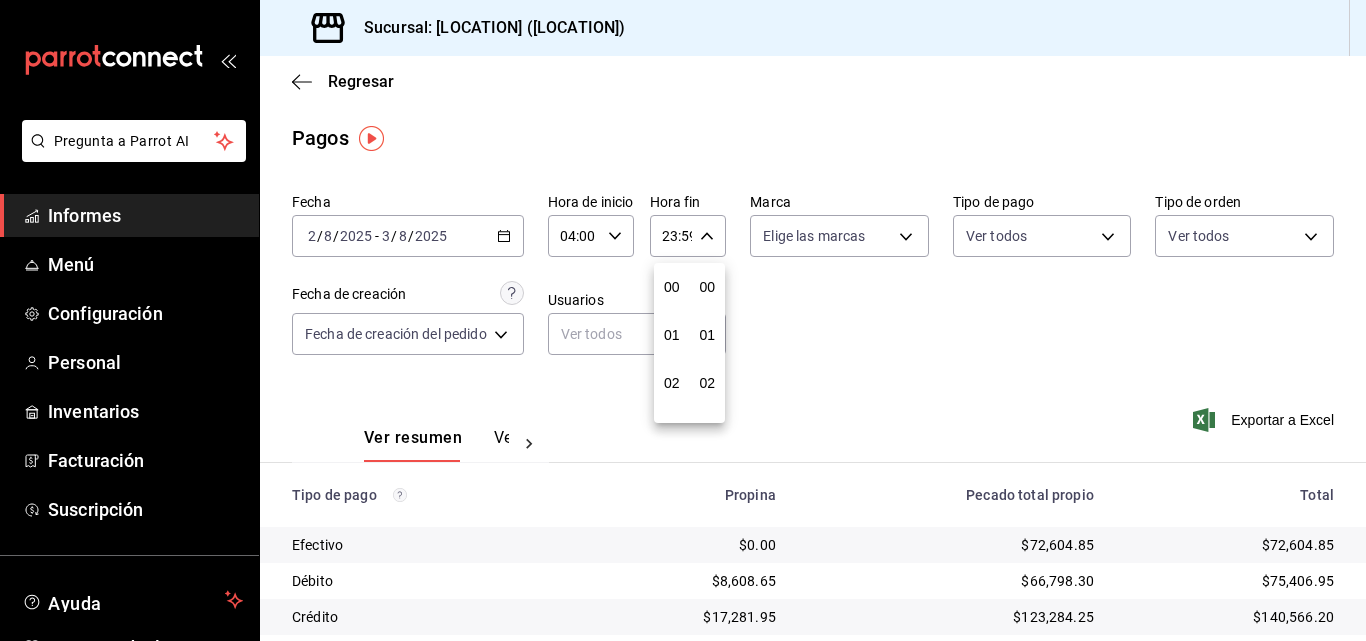 scroll, scrollTop: 992, scrollLeft: 0, axis: vertical 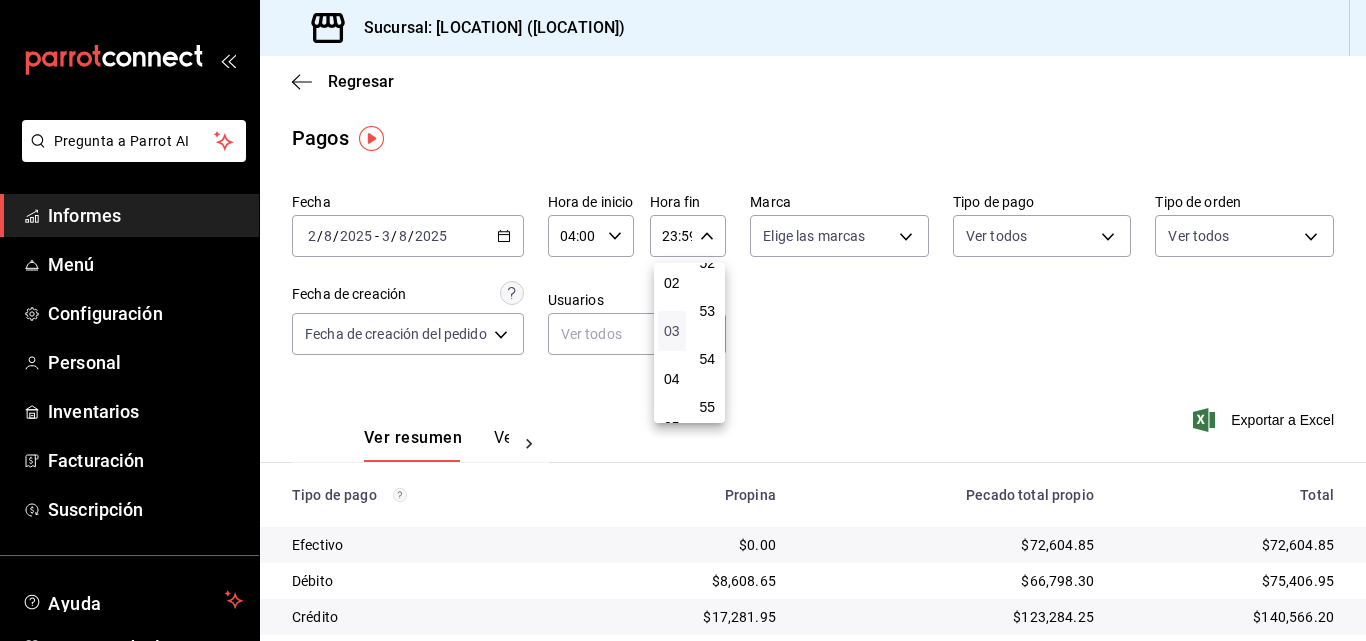 click on "03" at bounding box center [672, 331] 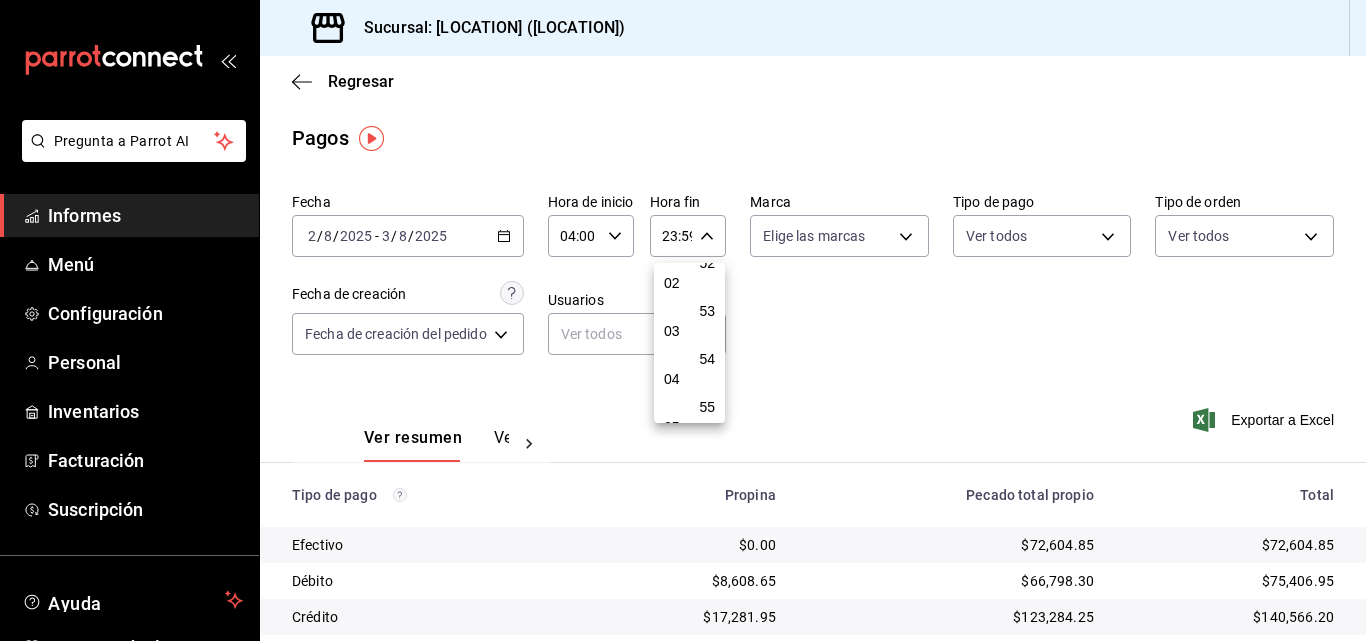 type on "03:59" 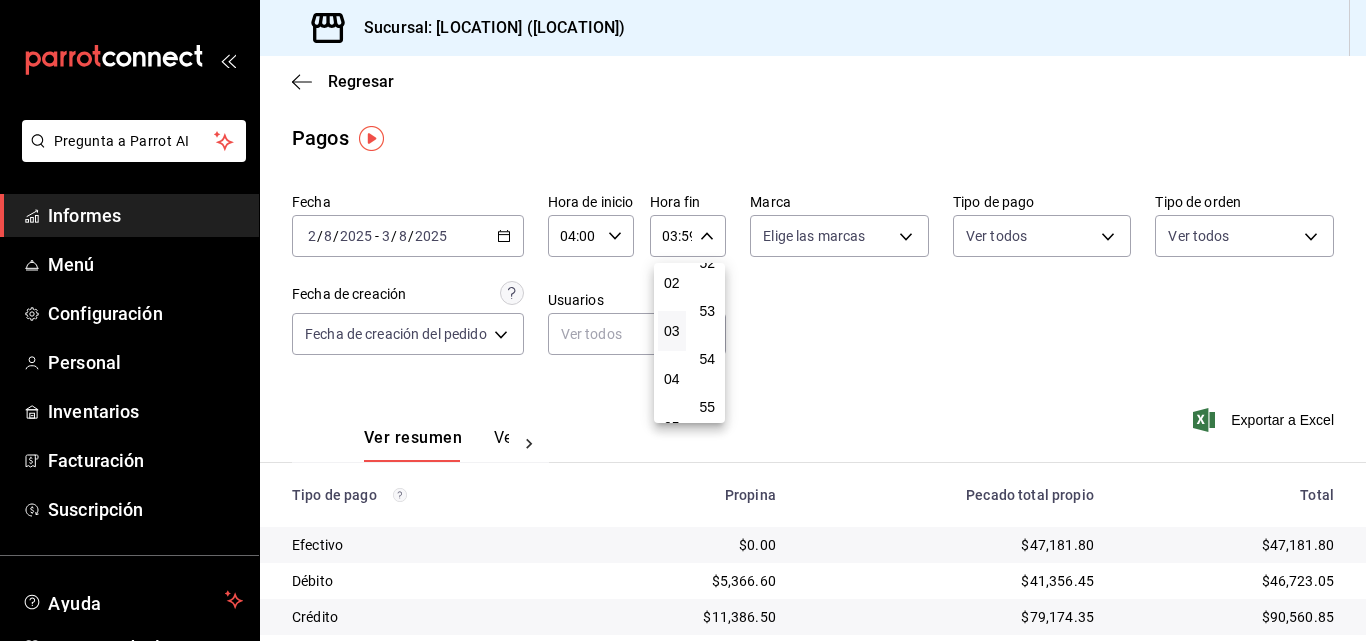 click at bounding box center [683, 320] 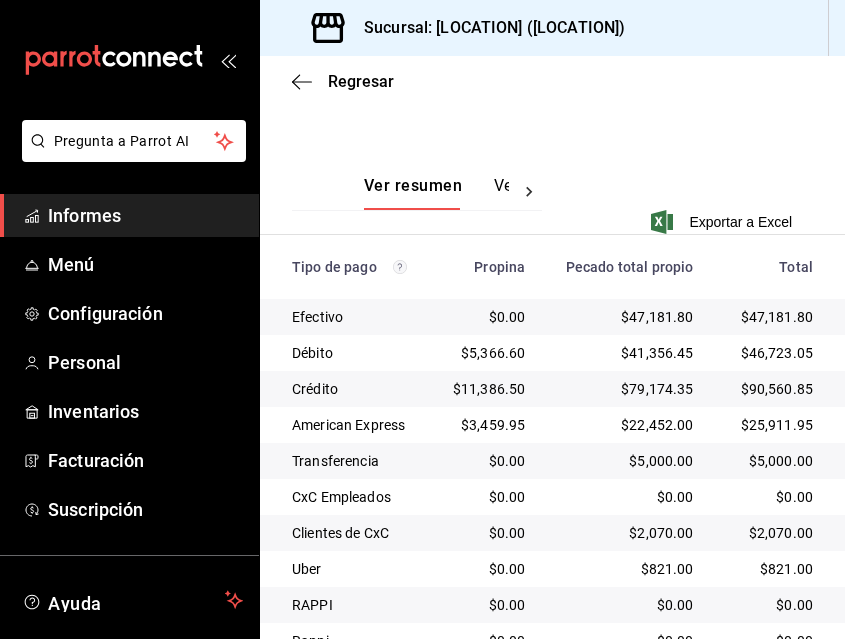scroll, scrollTop: 517, scrollLeft: 0, axis: vertical 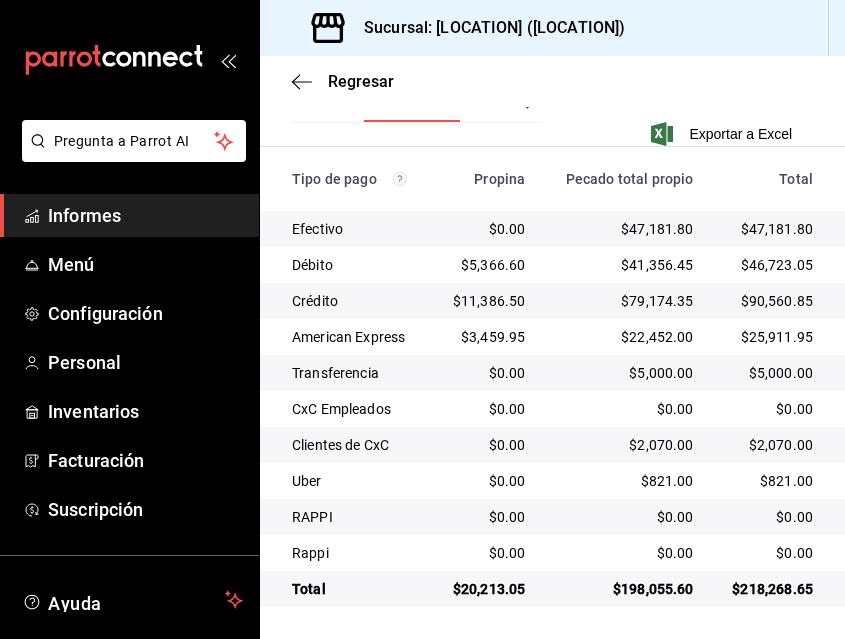 click on "Ver pagos" at bounding box center (531, 104) 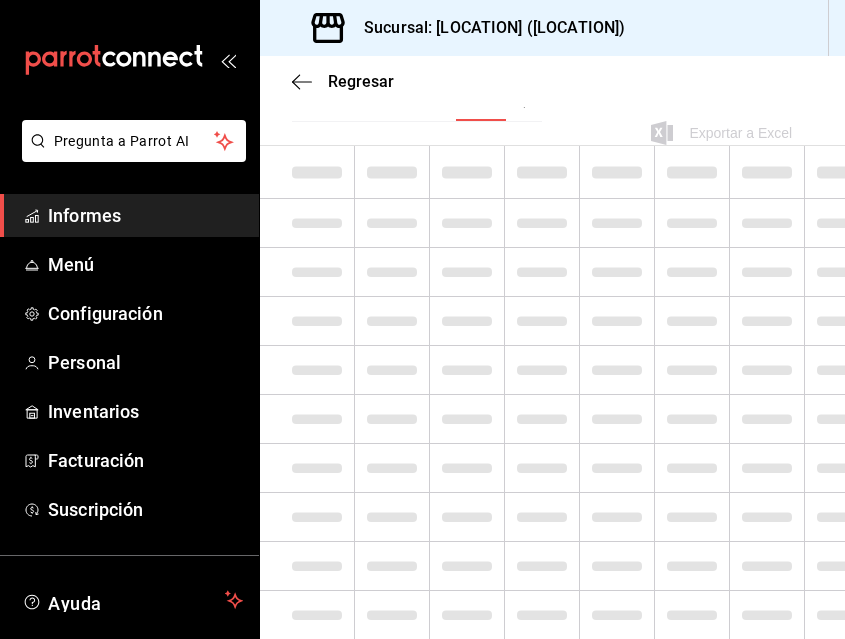 click on "Regresar" at bounding box center [552, 81] 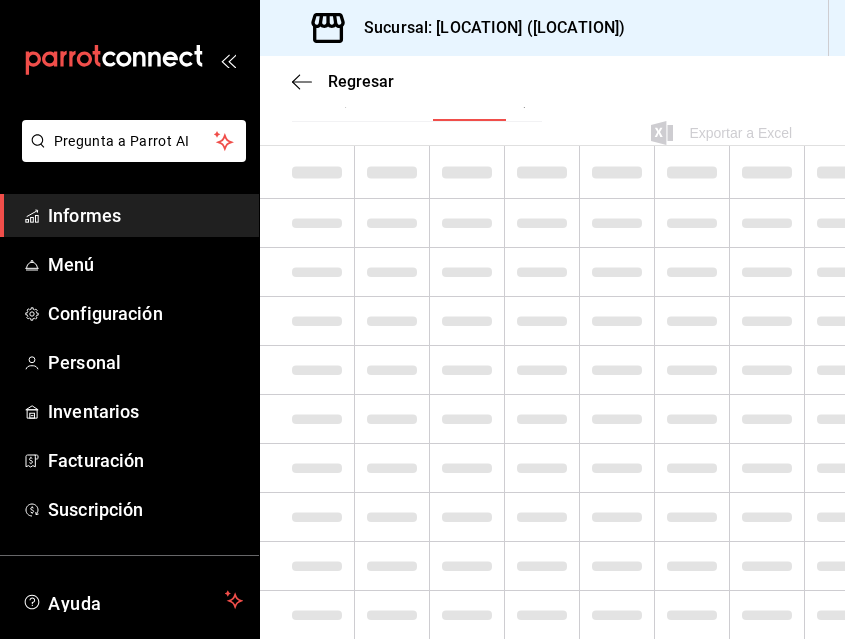 scroll, scrollTop: 0, scrollLeft: 59, axis: horizontal 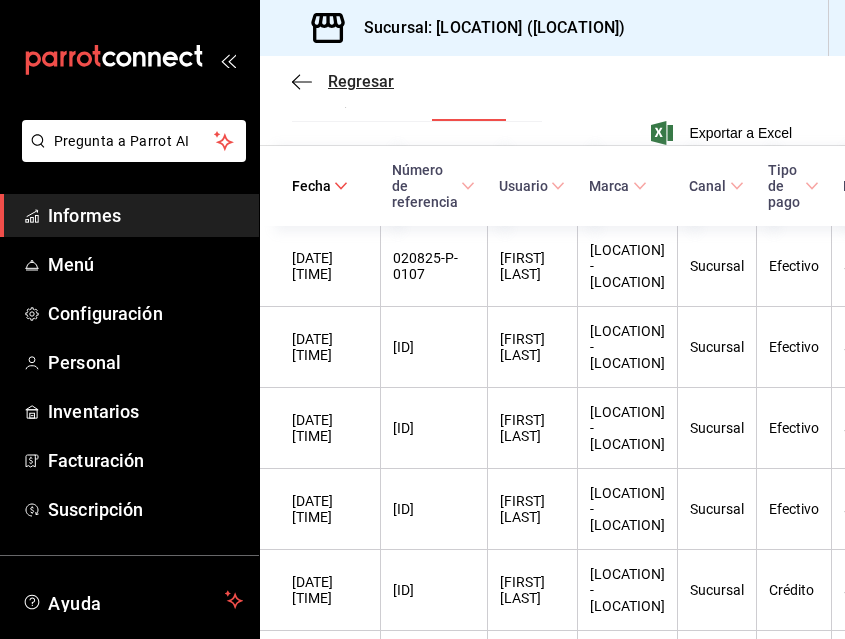 click 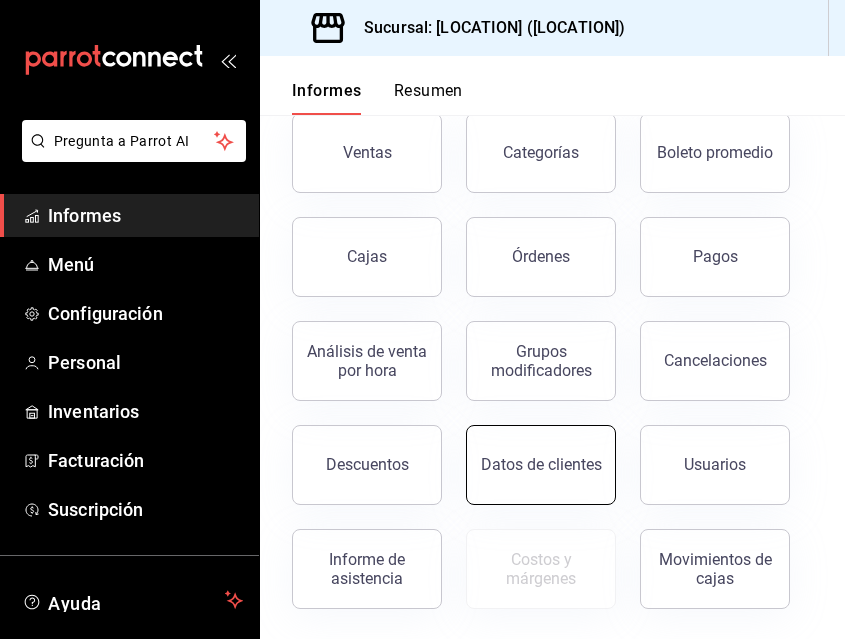 scroll, scrollTop: 117, scrollLeft: 0, axis: vertical 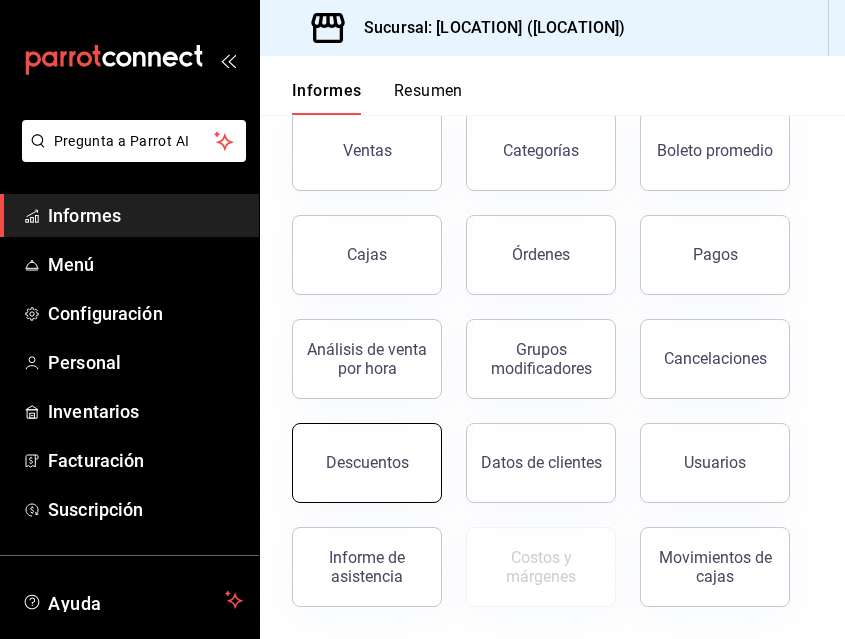 click on "Descuentos" at bounding box center (367, 462) 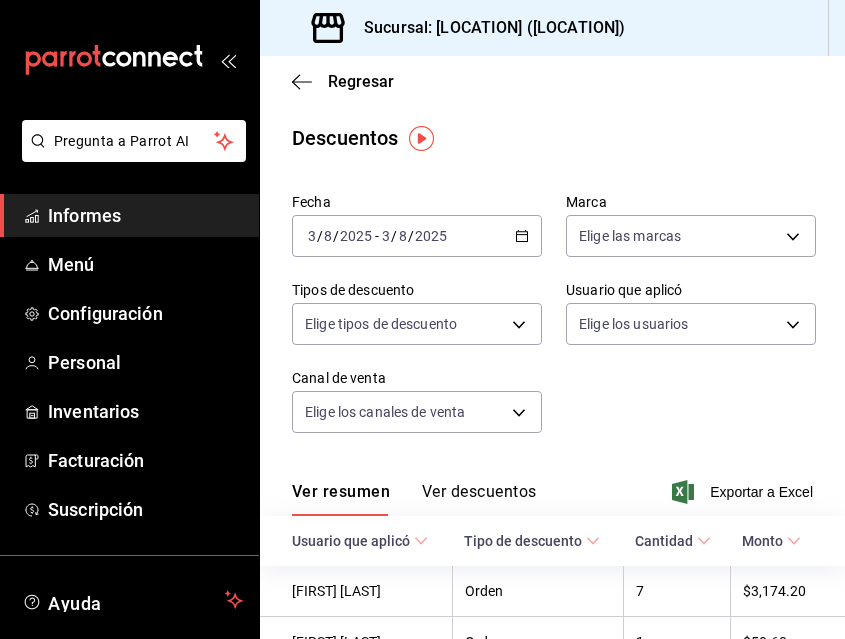 click 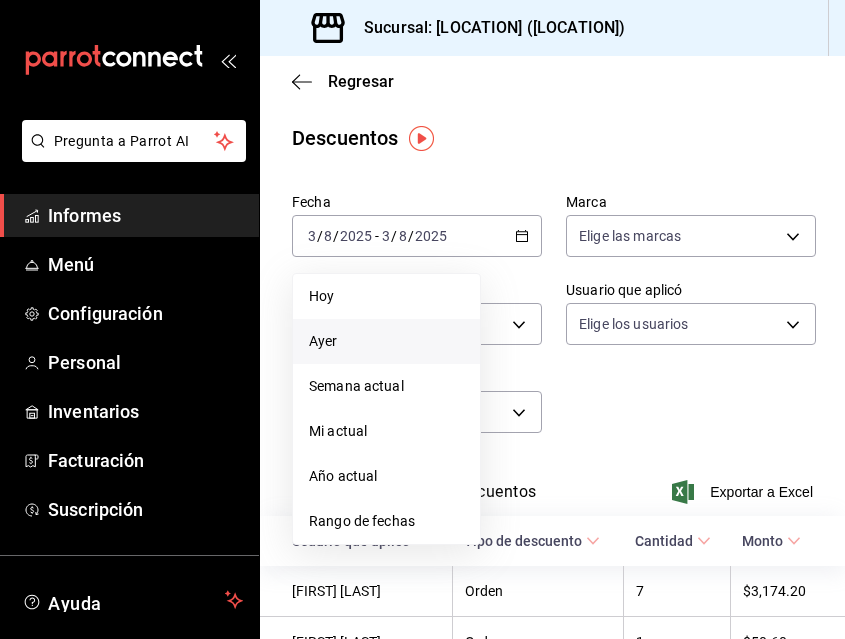 click on "Ayer" at bounding box center [386, 341] 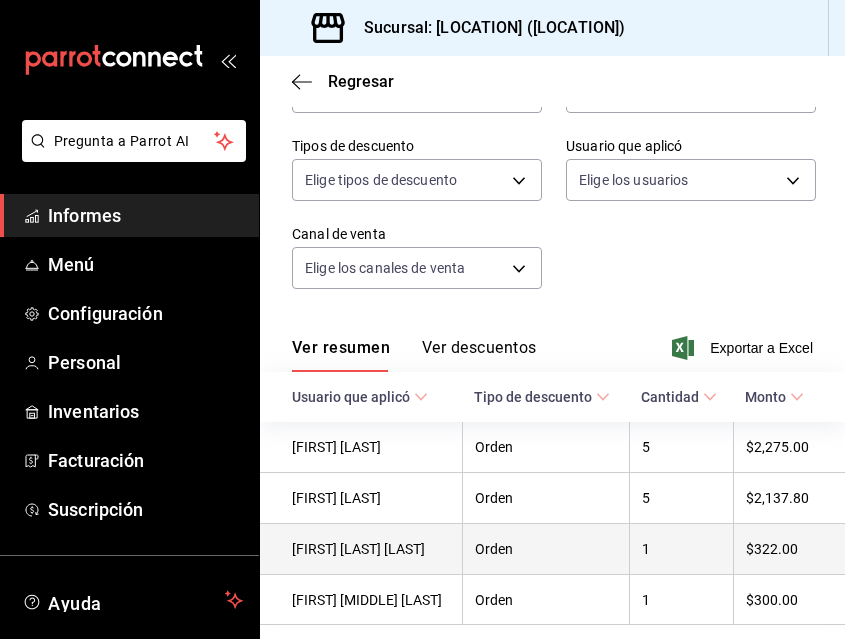 scroll, scrollTop: 247, scrollLeft: 0, axis: vertical 